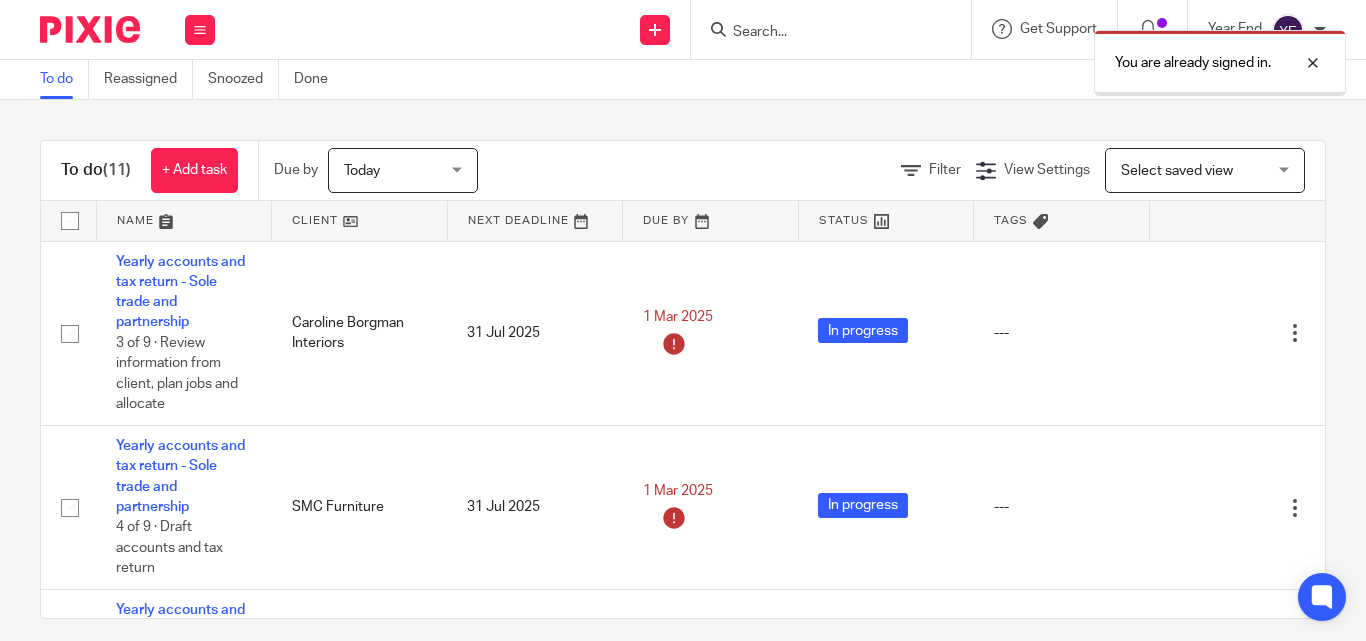 scroll, scrollTop: 0, scrollLeft: 0, axis: both 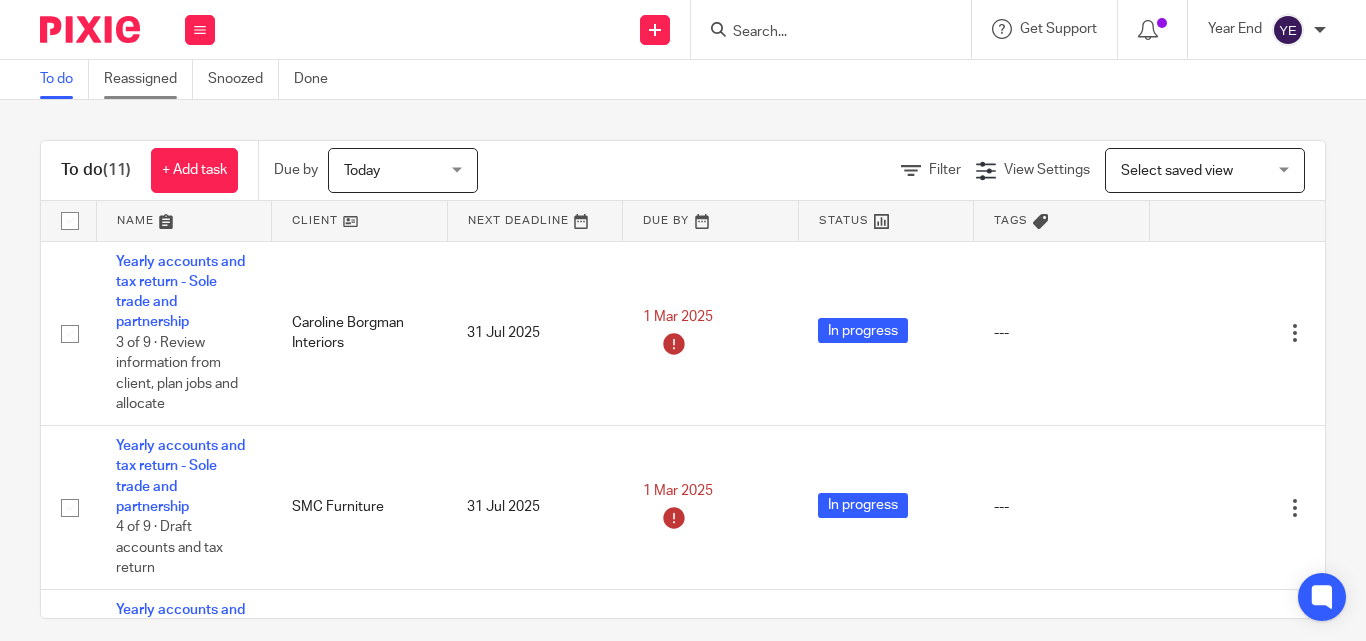 click on "Reassigned" at bounding box center [148, 79] 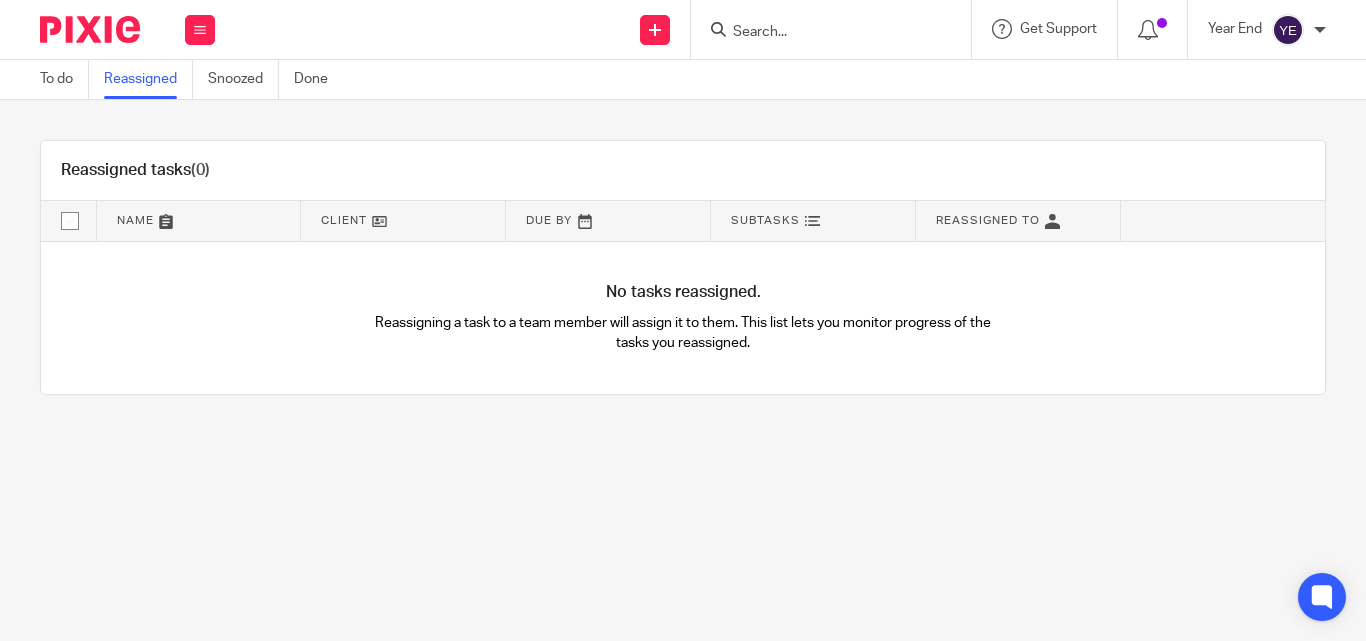 scroll, scrollTop: 0, scrollLeft: 0, axis: both 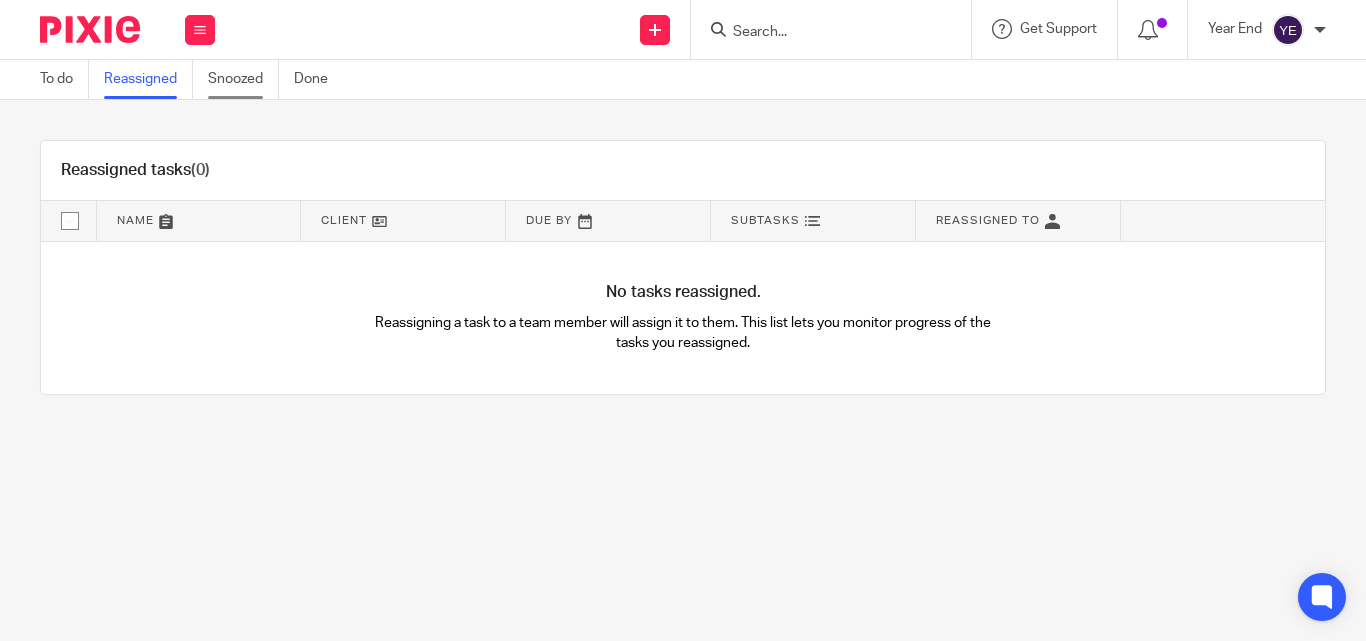click on "Snoozed" at bounding box center (243, 79) 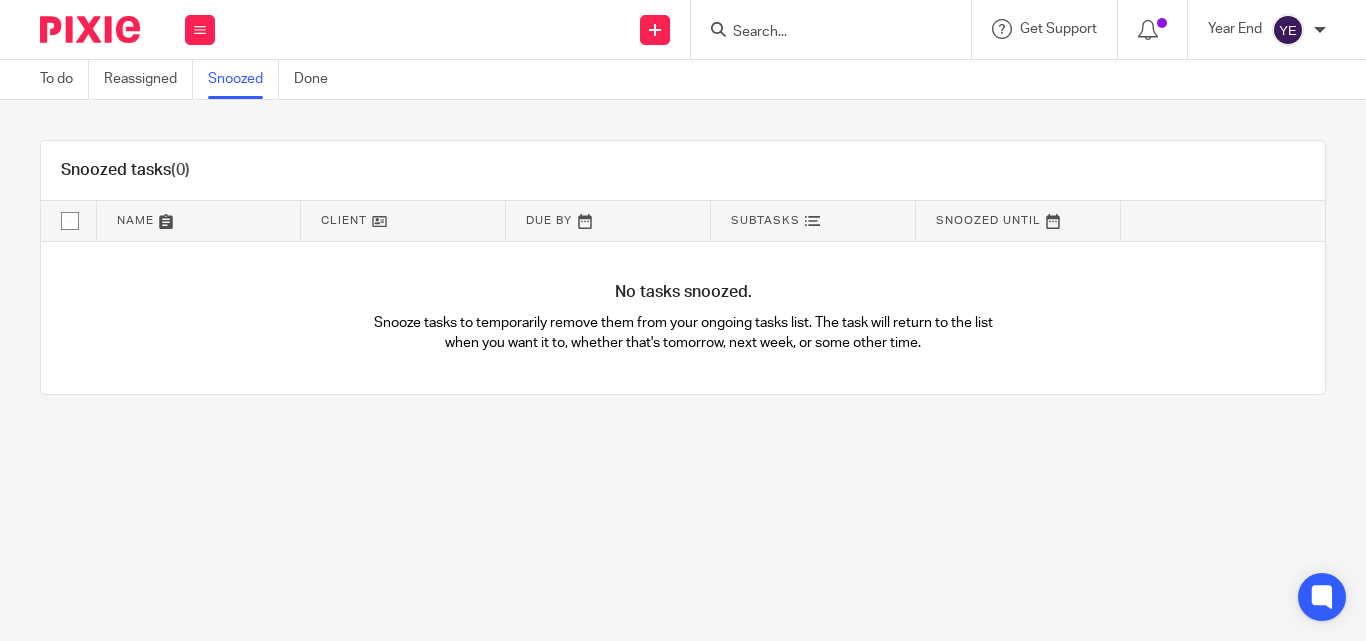 scroll, scrollTop: 0, scrollLeft: 0, axis: both 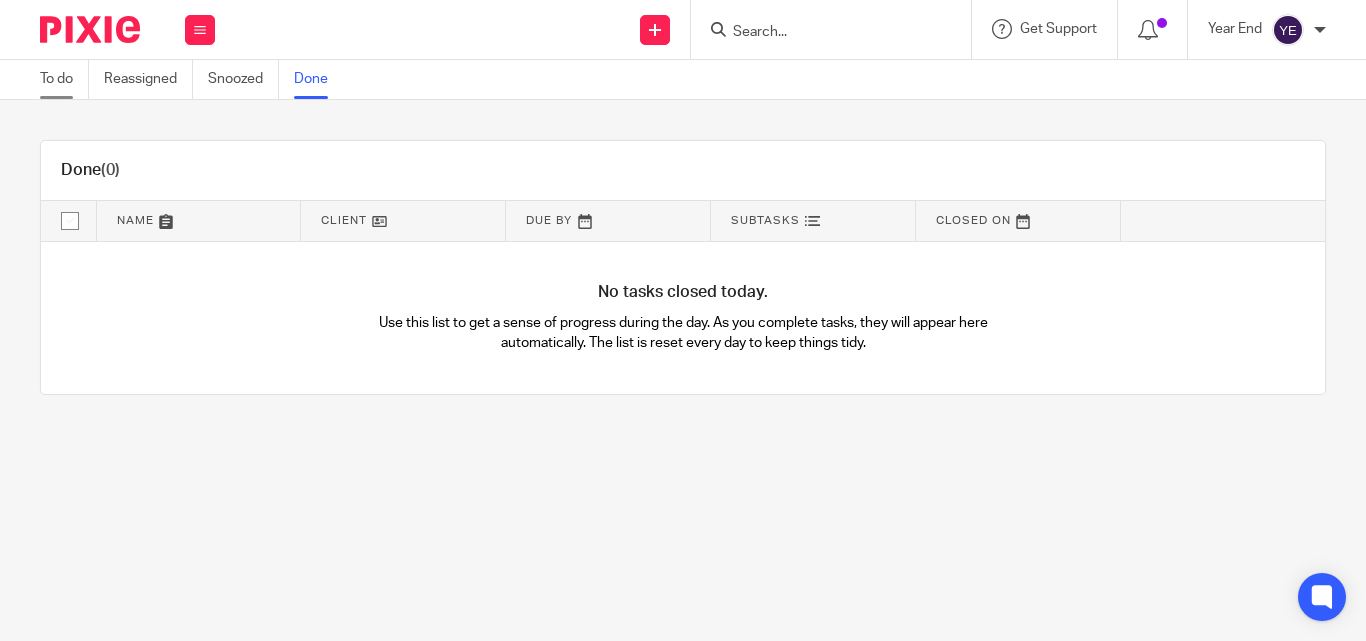 click on "To do" at bounding box center (64, 79) 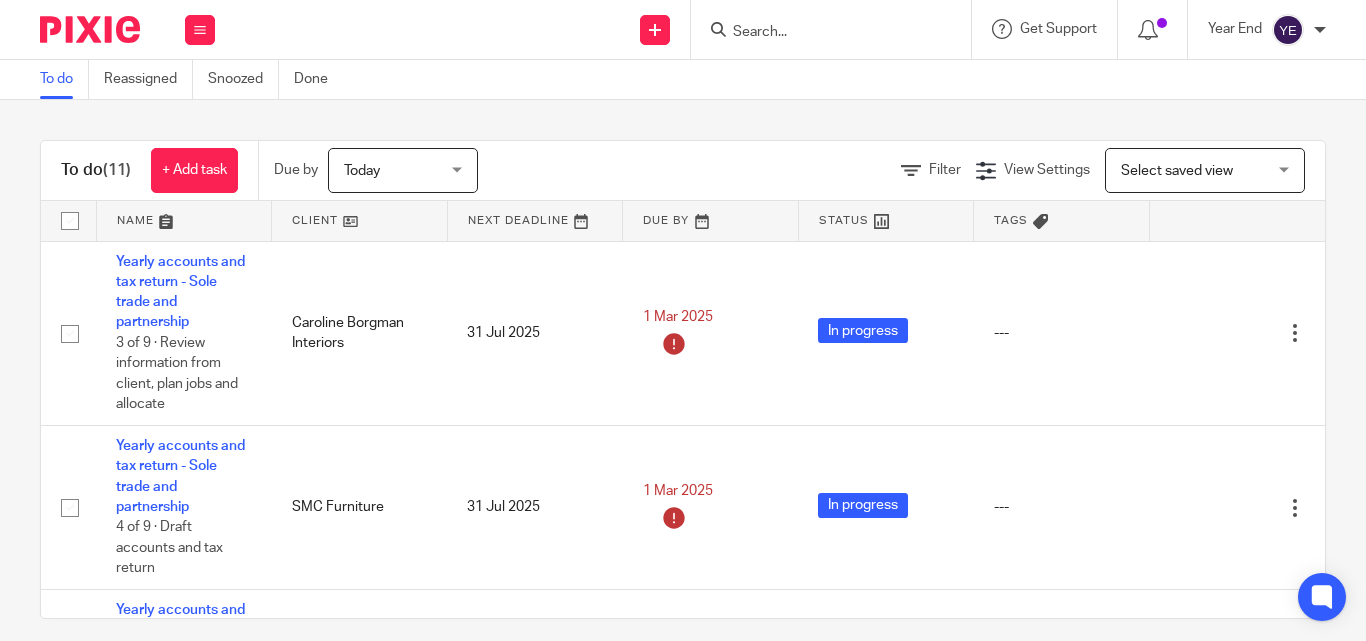 scroll, scrollTop: 0, scrollLeft: 0, axis: both 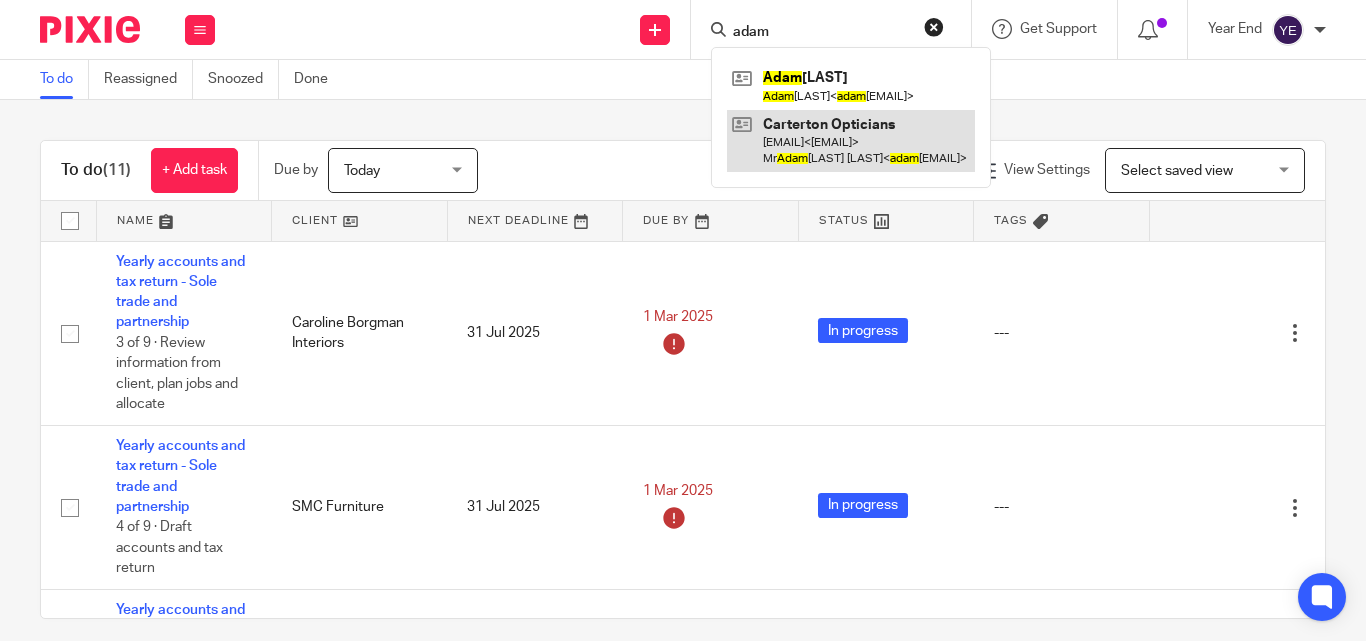 type on "adam" 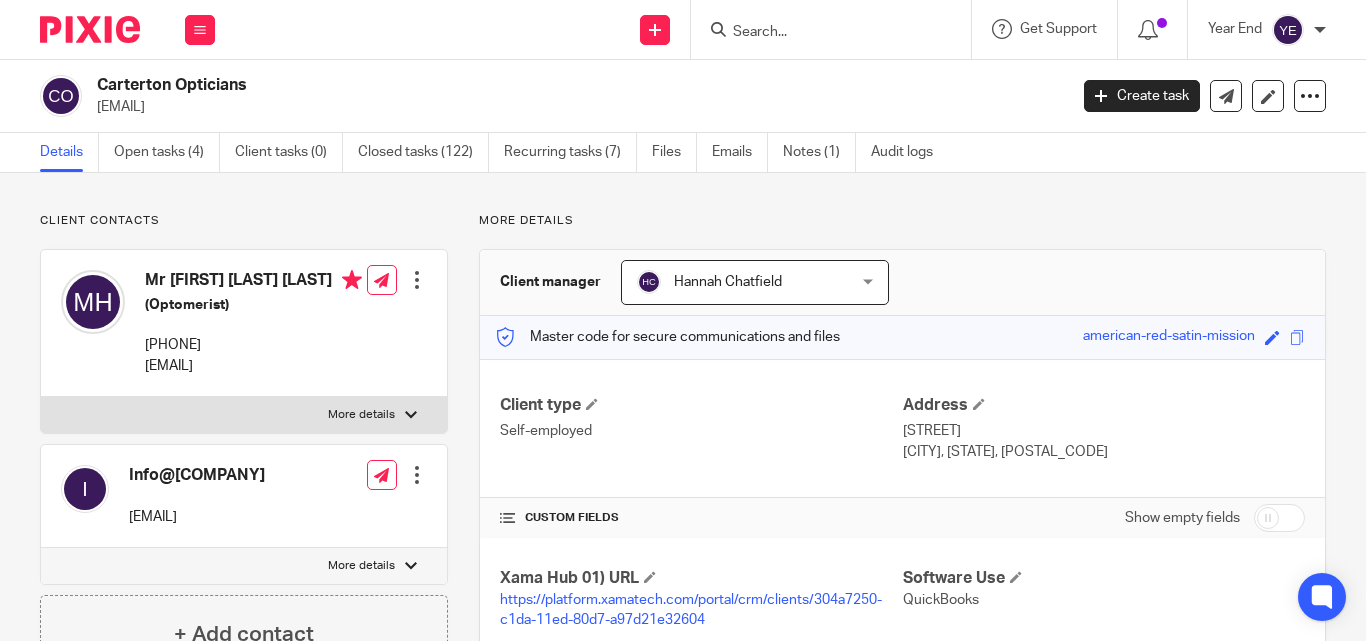 scroll, scrollTop: 0, scrollLeft: 0, axis: both 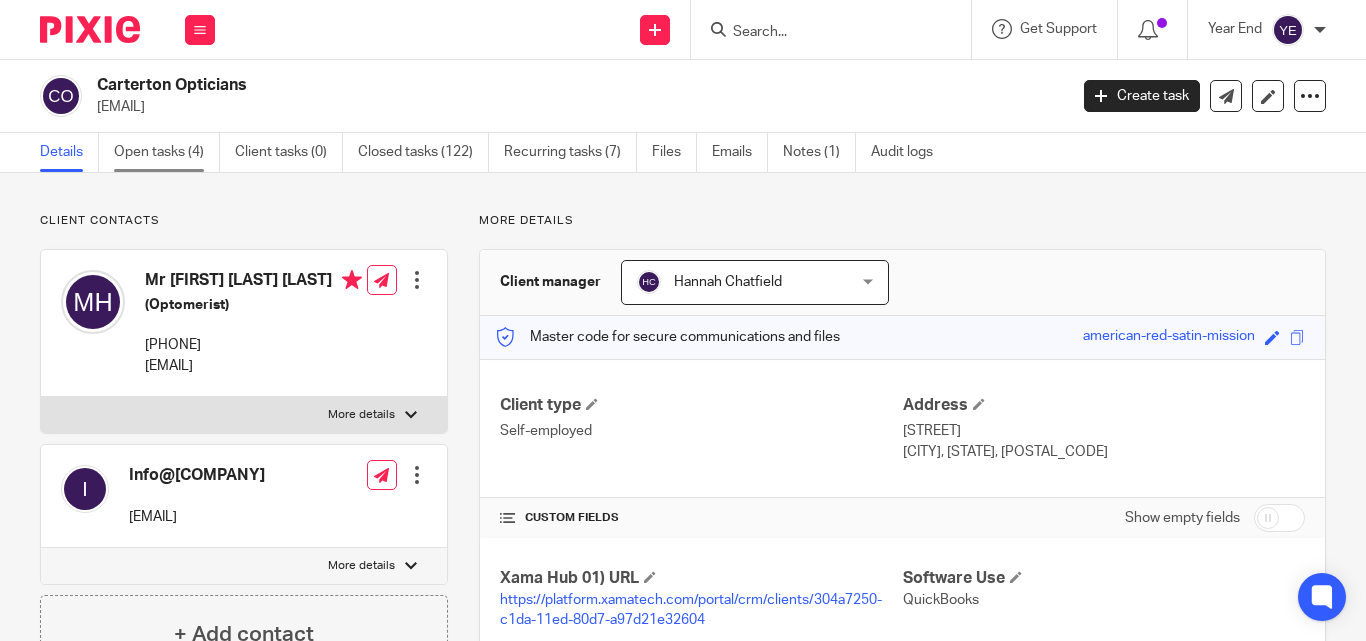 click on "Open tasks (4)" at bounding box center (167, 152) 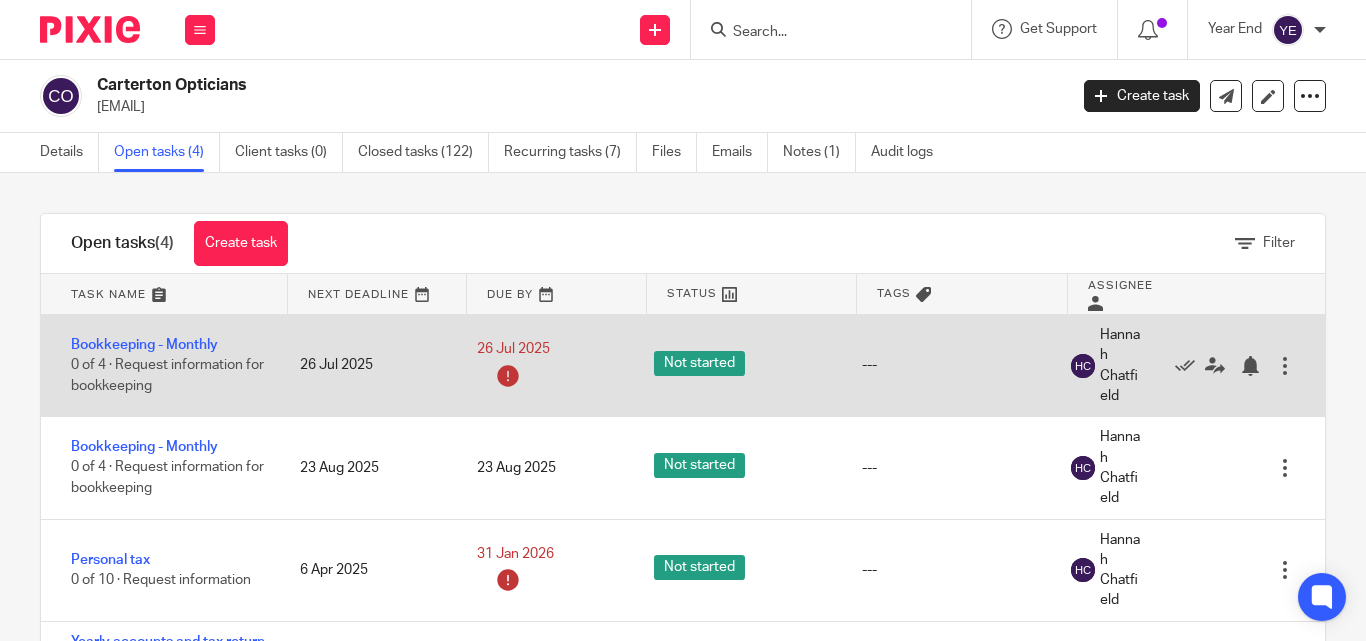 scroll, scrollTop: 0, scrollLeft: 0, axis: both 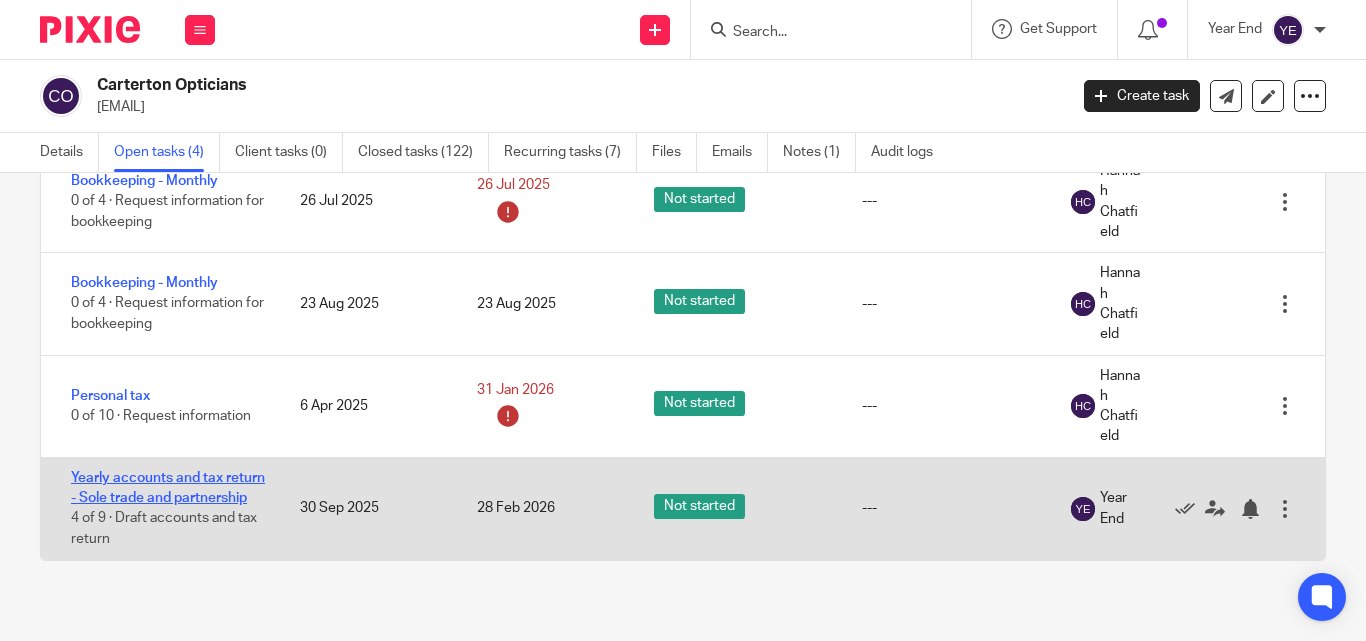 click on "Yearly accounts and tax return - Sole trade and partnership" at bounding box center [168, 488] 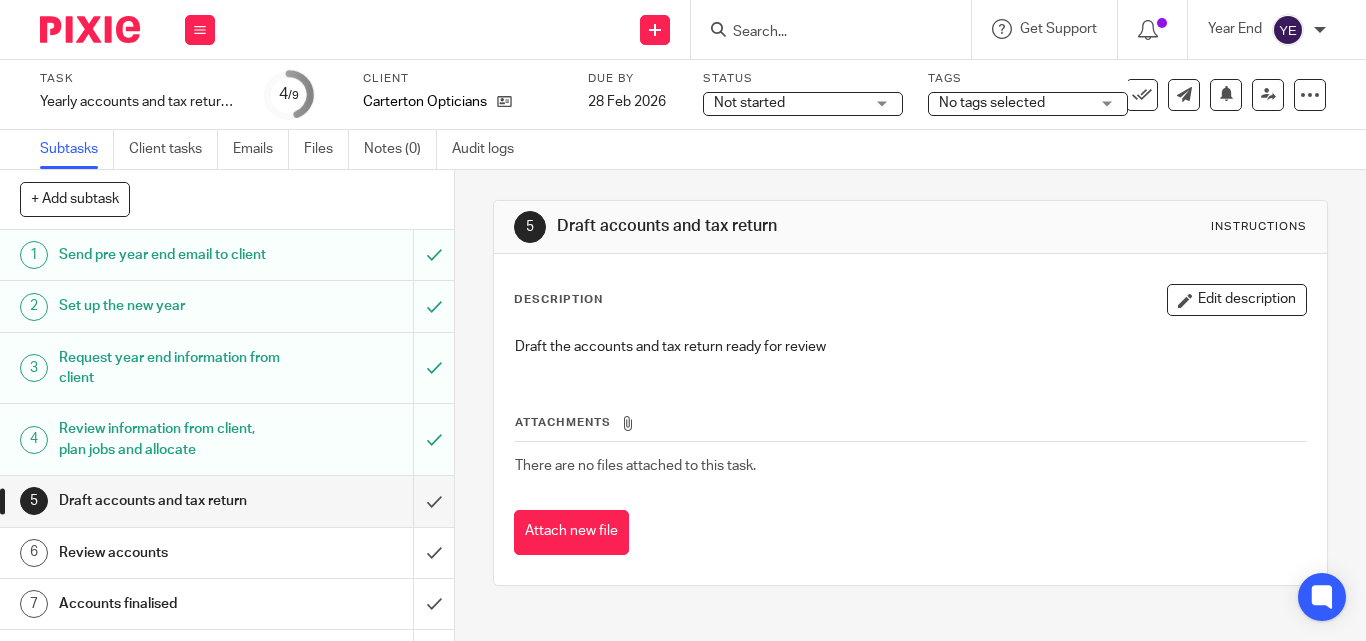 scroll, scrollTop: 0, scrollLeft: 0, axis: both 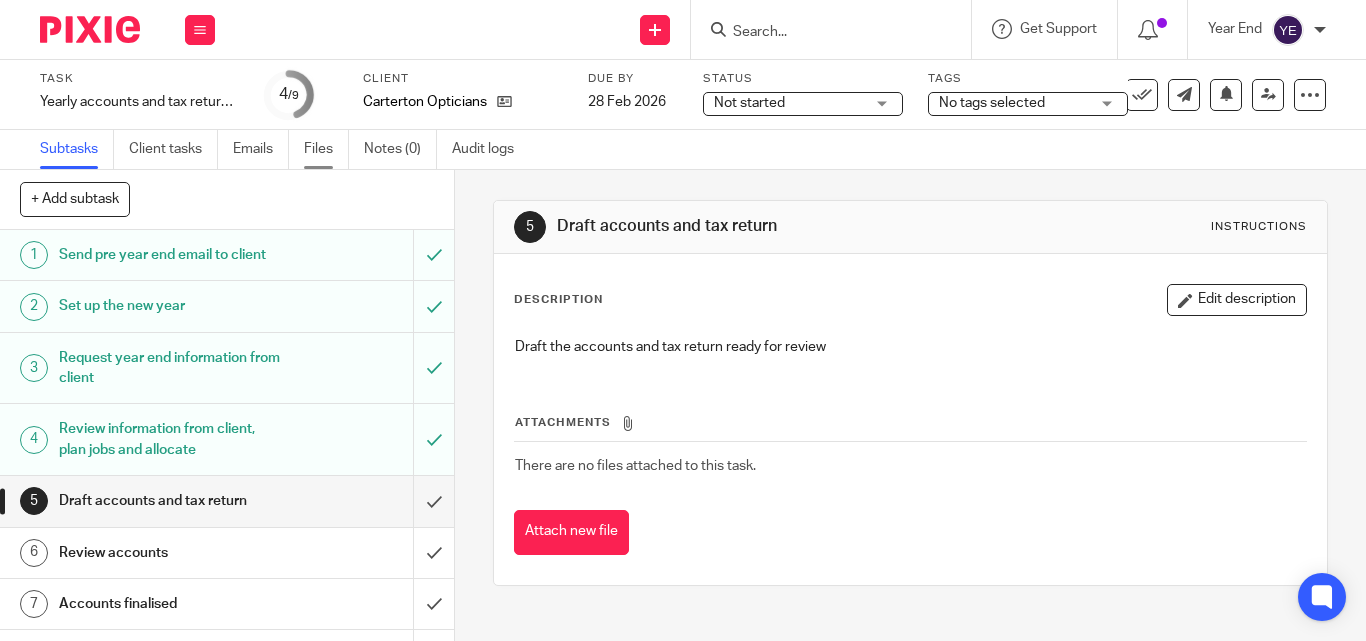 click on "Files" at bounding box center (326, 149) 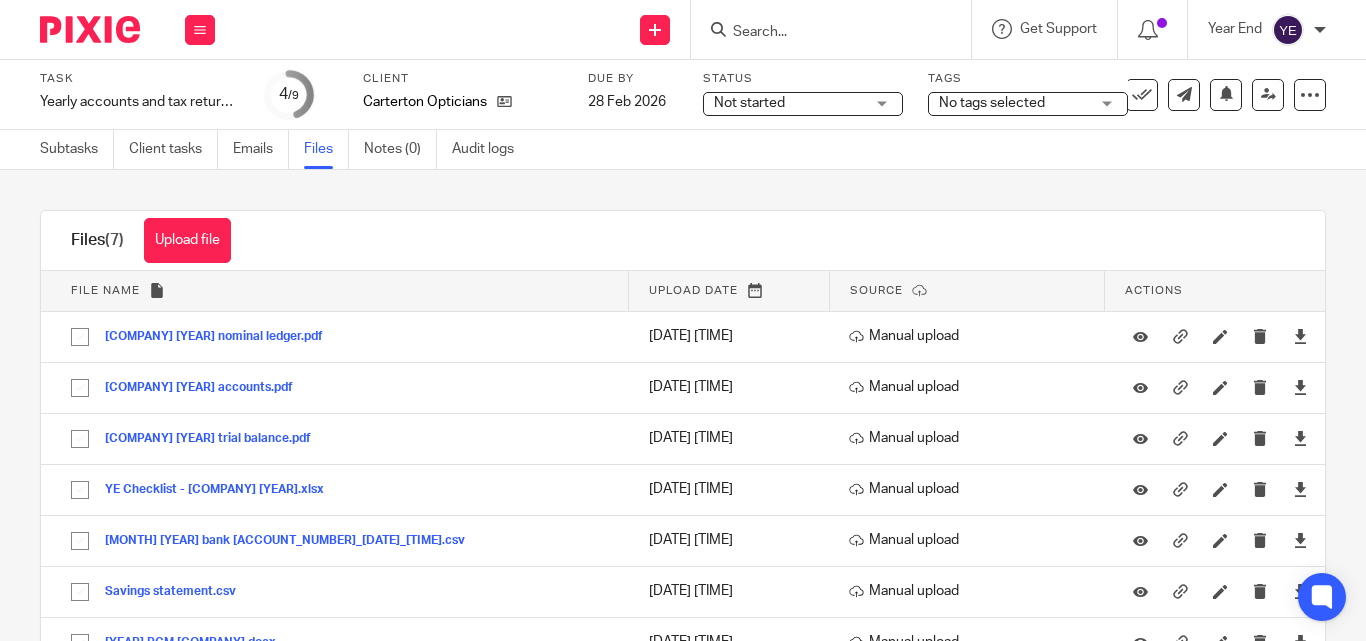 scroll, scrollTop: 0, scrollLeft: 0, axis: both 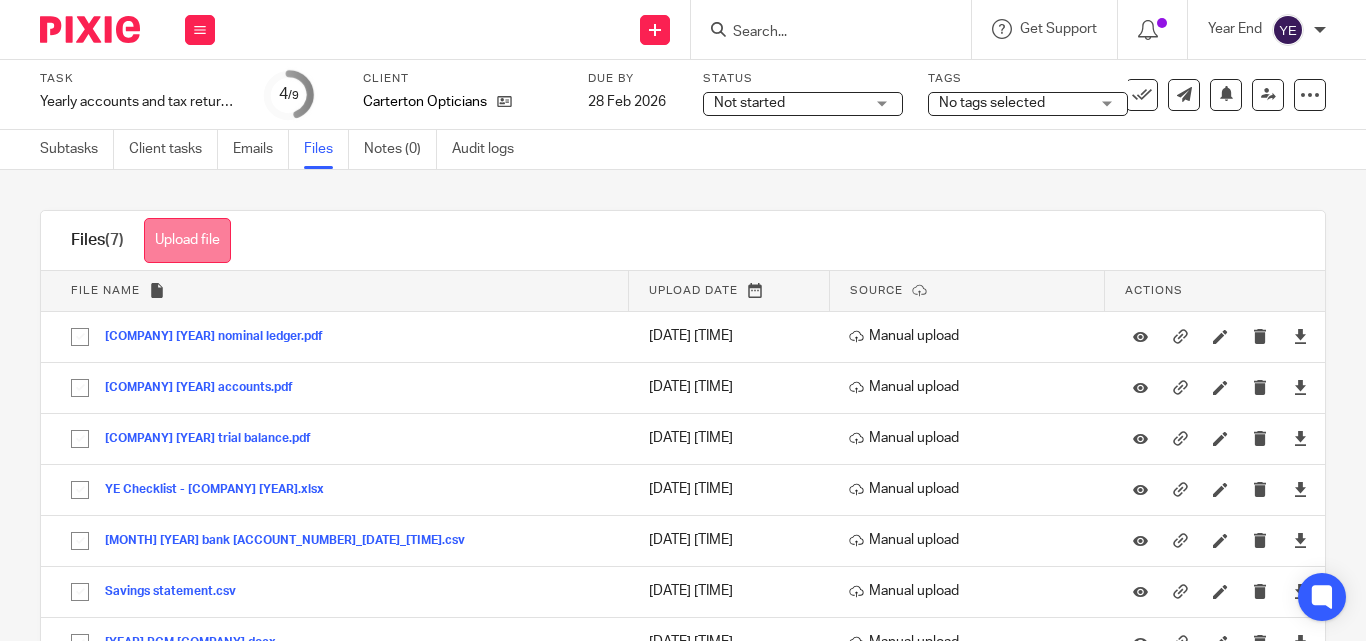 click on "Upload file" at bounding box center (187, 240) 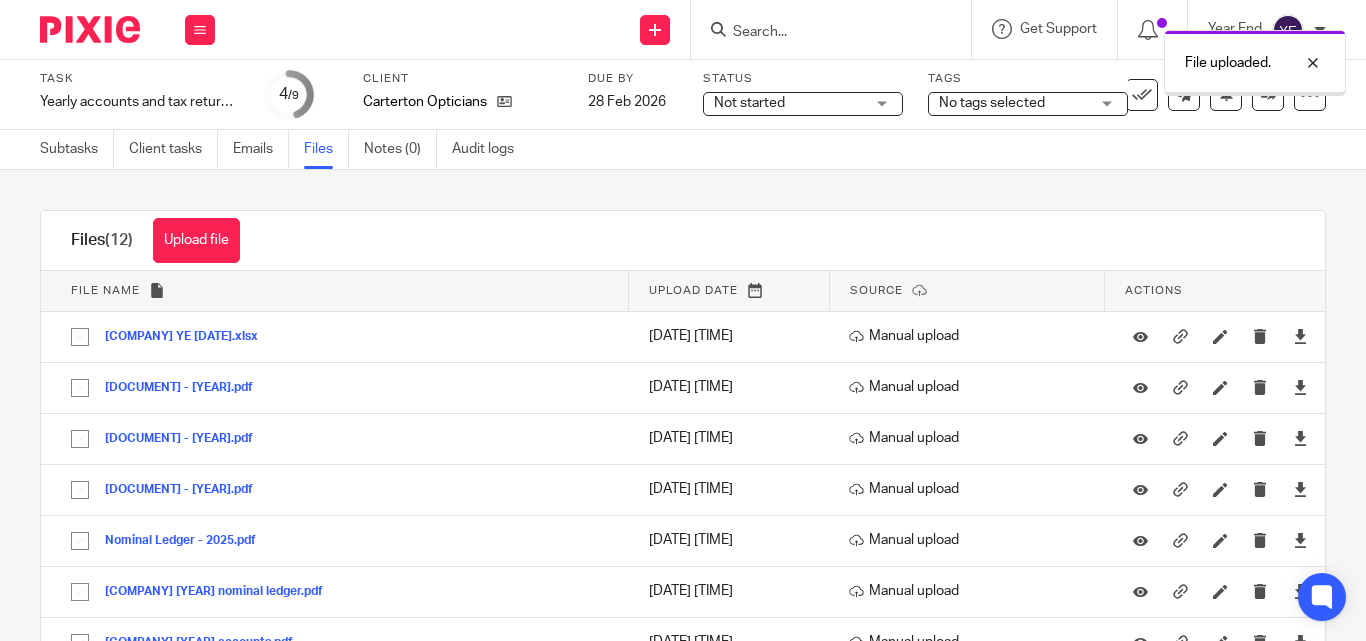 scroll, scrollTop: 0, scrollLeft: 0, axis: both 